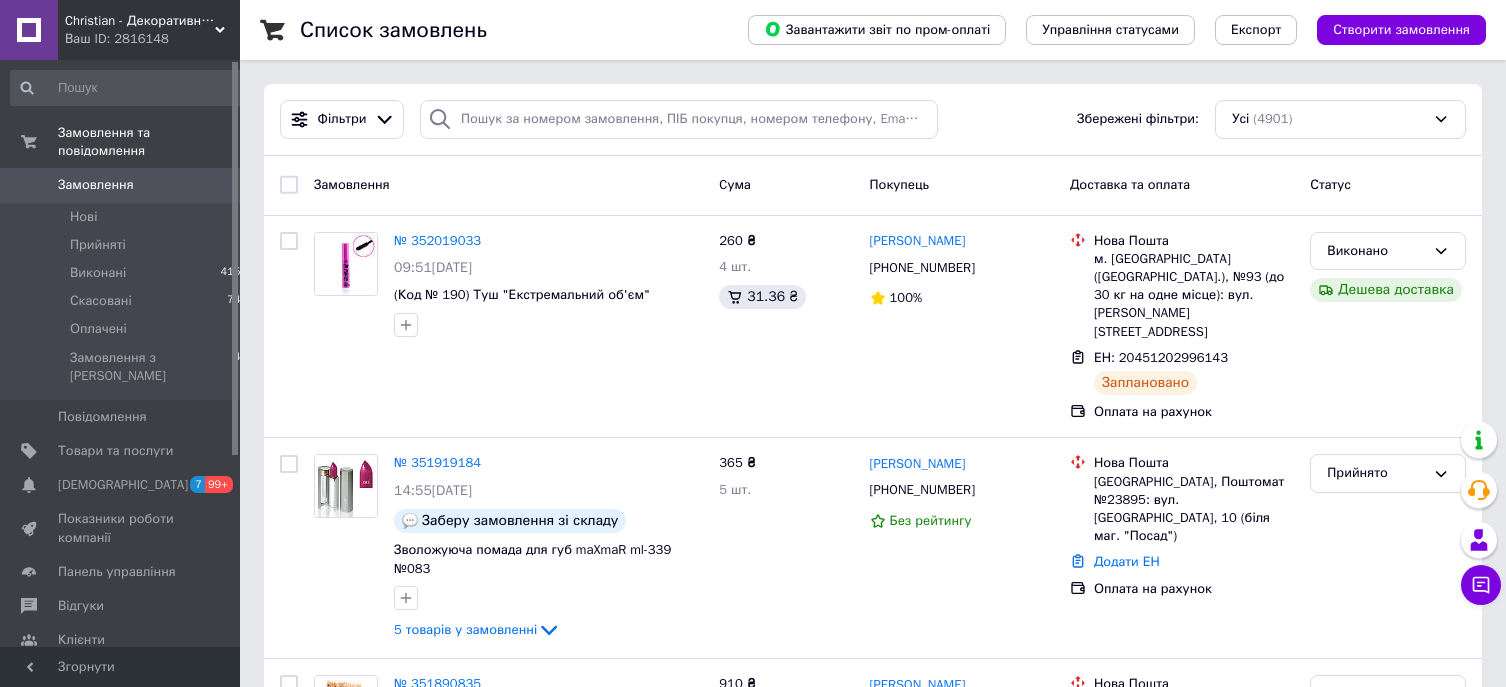scroll, scrollTop: 0, scrollLeft: 0, axis: both 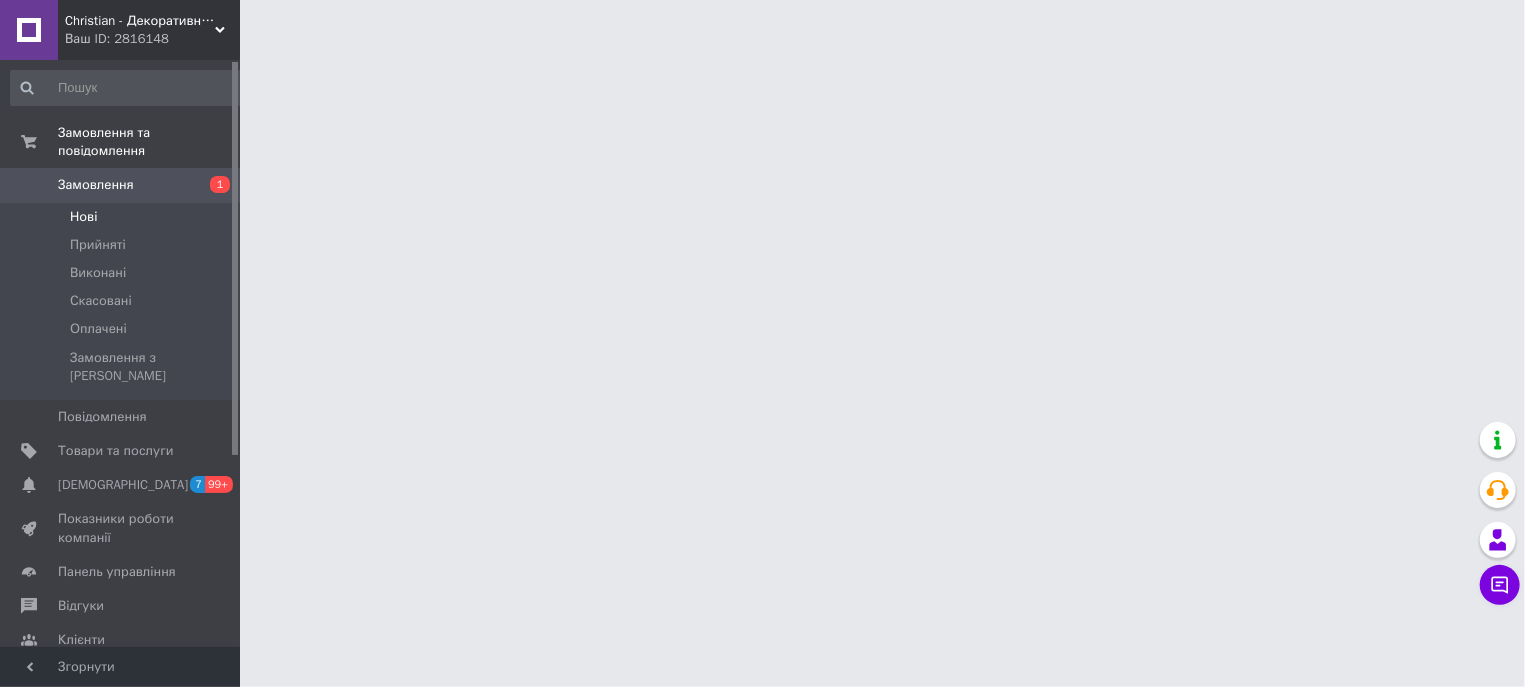 click on "Нові" at bounding box center [129, 217] 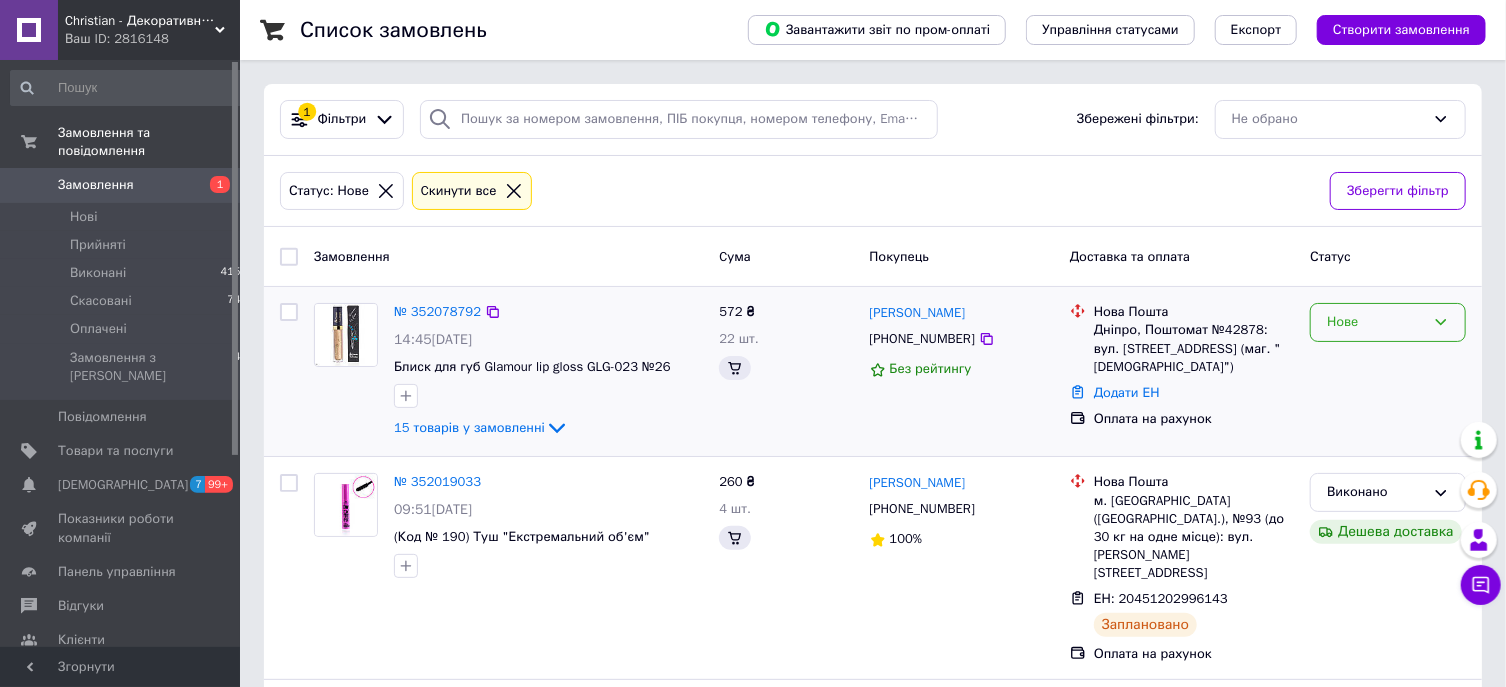 click on "Нове" at bounding box center [1376, 322] 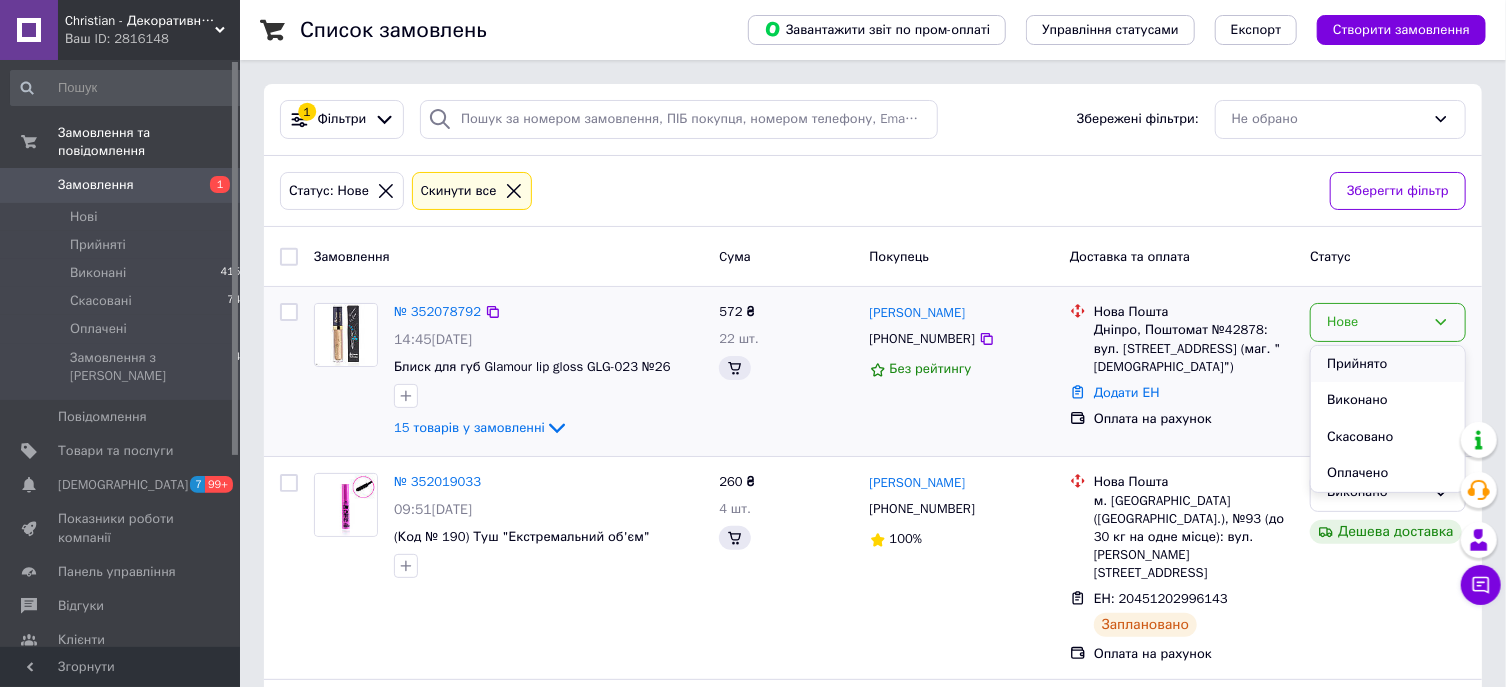click on "Прийнято" at bounding box center [1388, 364] 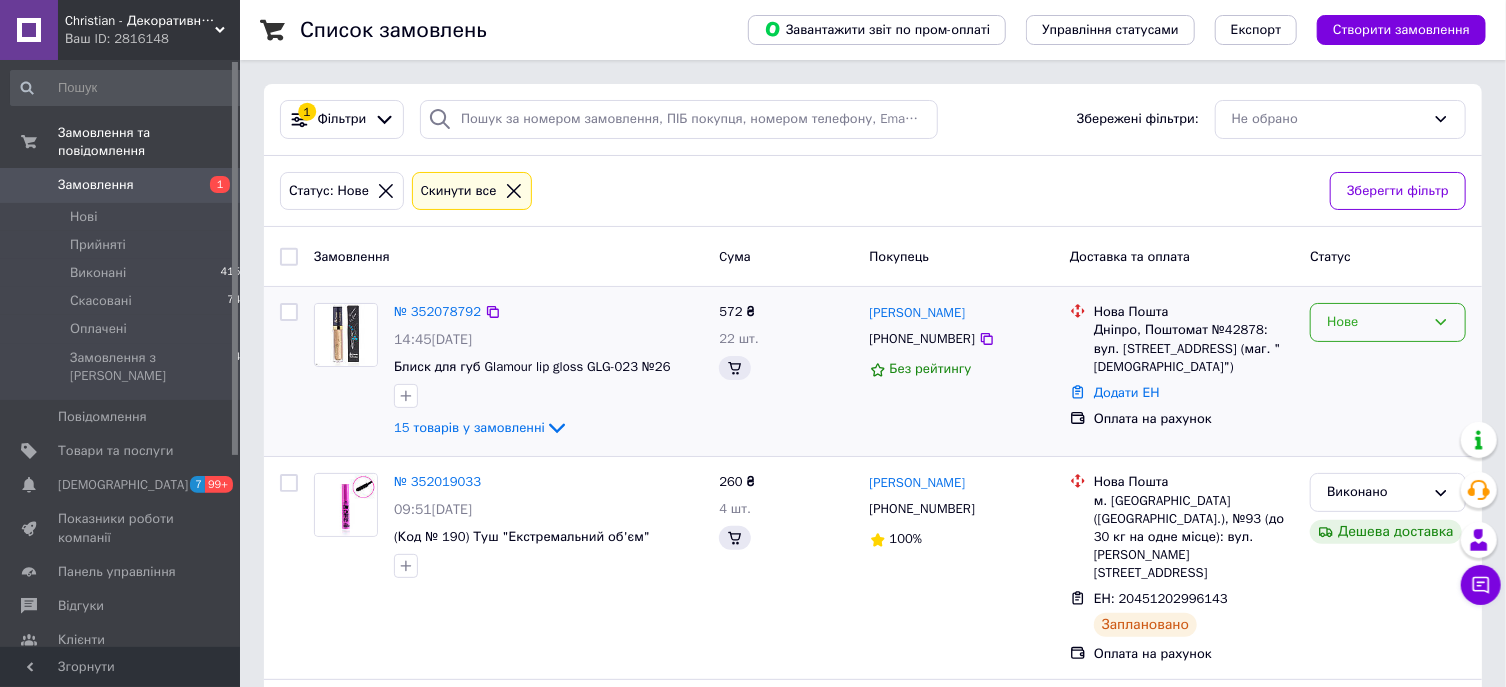 click on "Нове" at bounding box center [1376, 322] 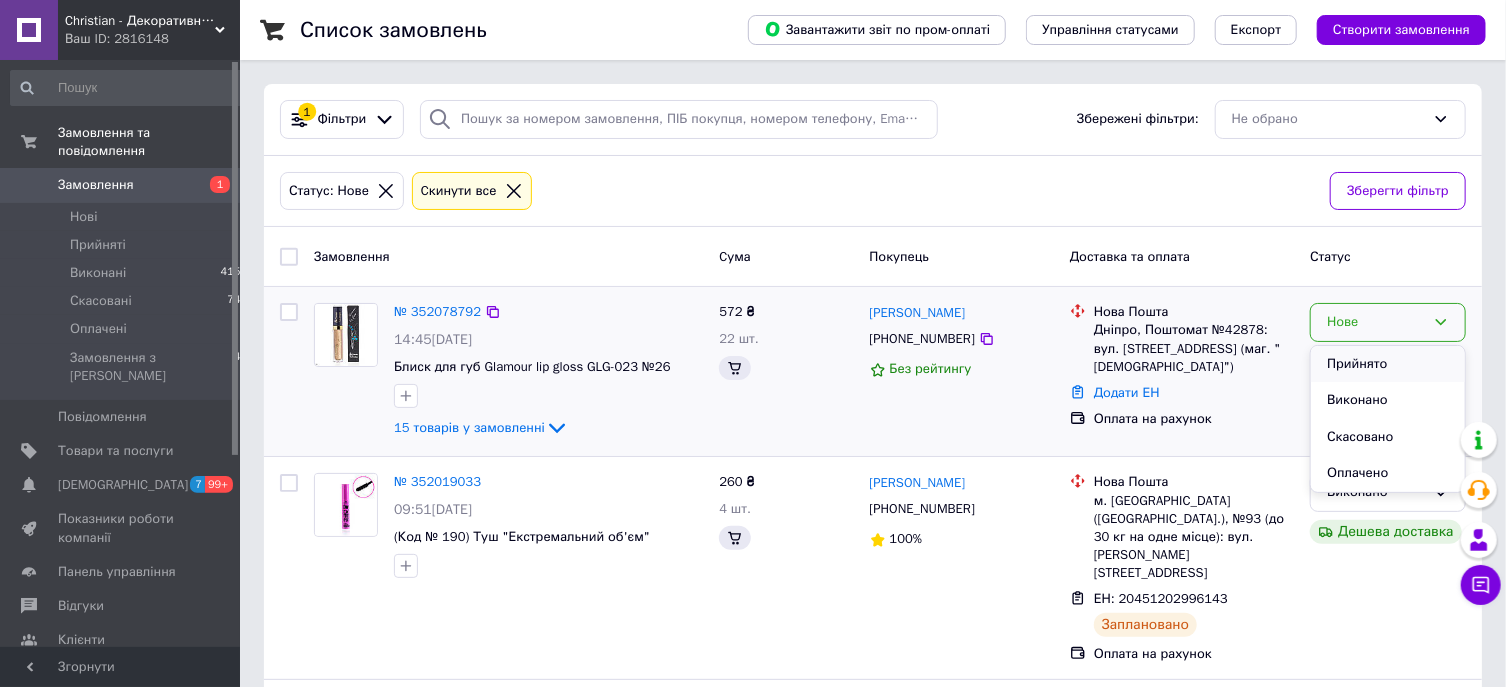 click on "Прийнято" at bounding box center [1388, 364] 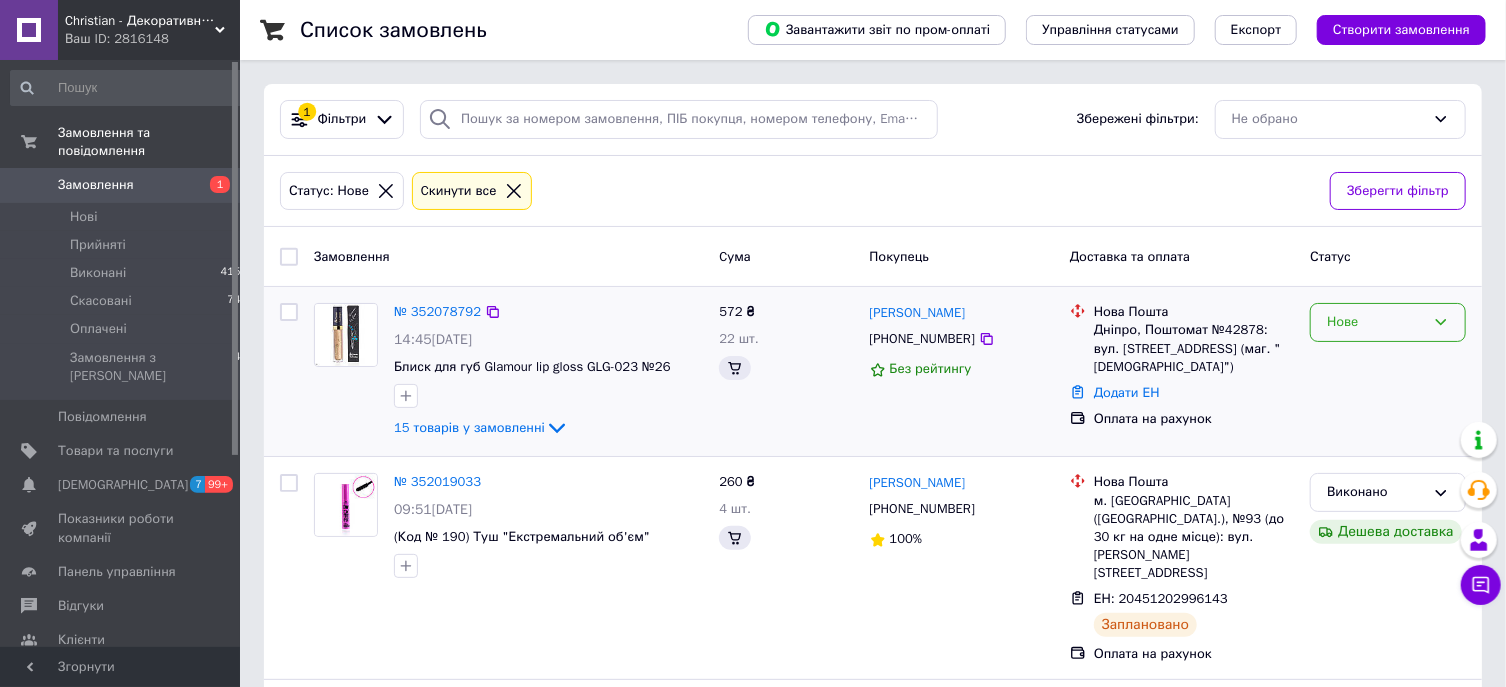 click on "Нове" at bounding box center (1376, 322) 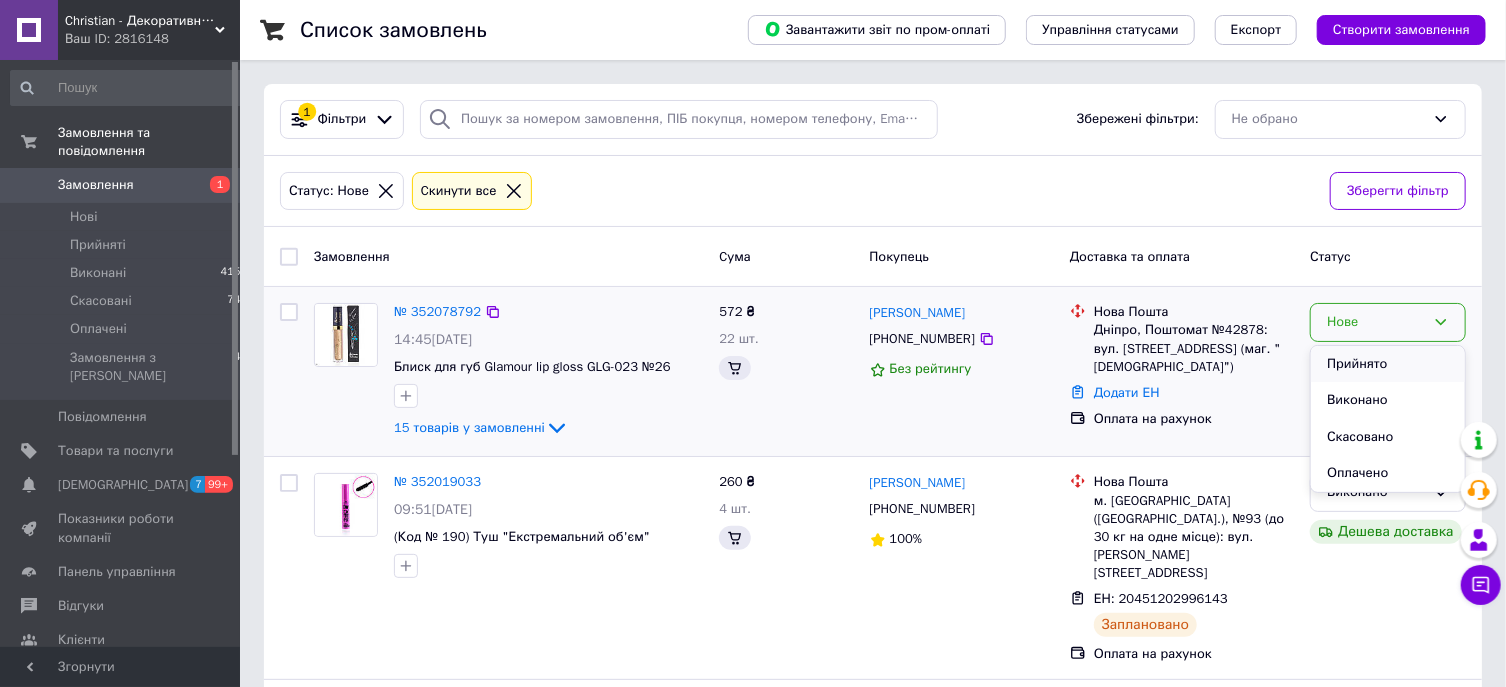 click on "Прийнято" at bounding box center [1388, 364] 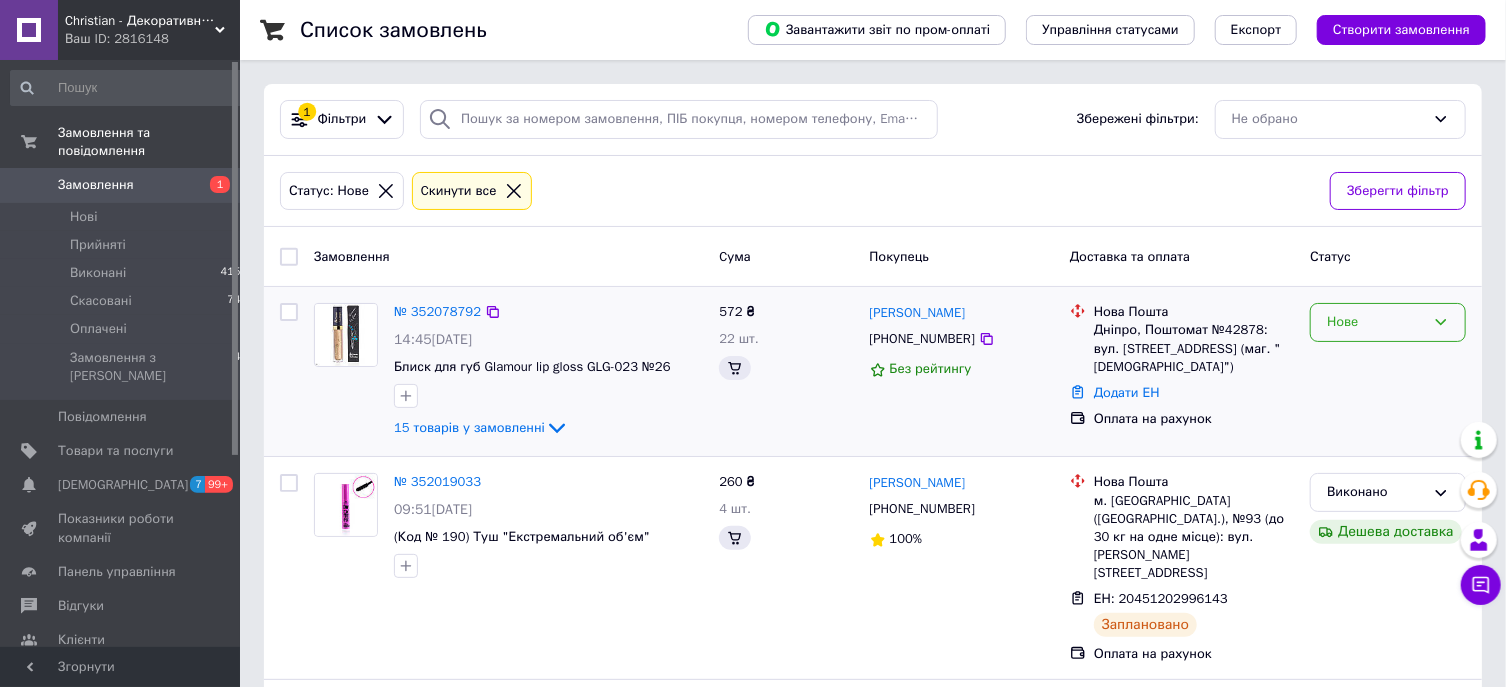 click on "Нове" at bounding box center (1388, 322) 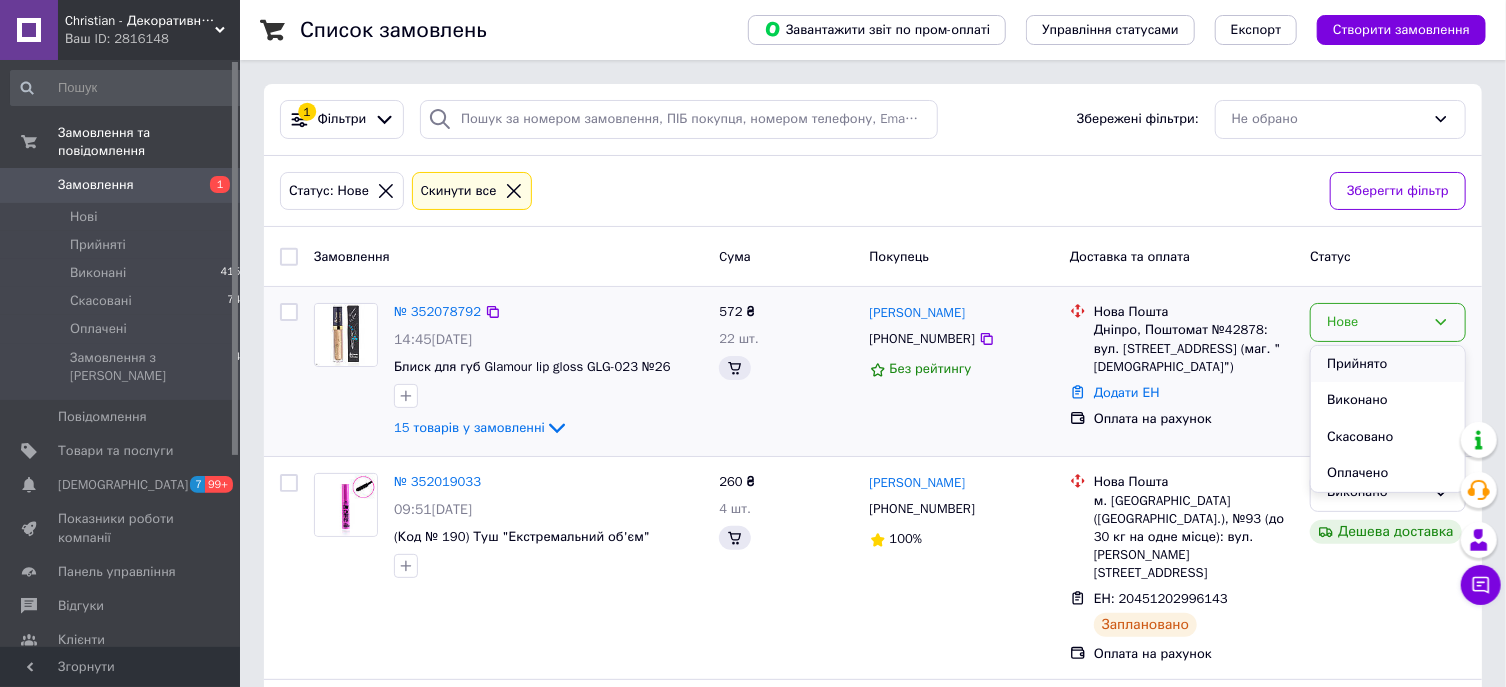 click on "Прийнято" at bounding box center [1388, 364] 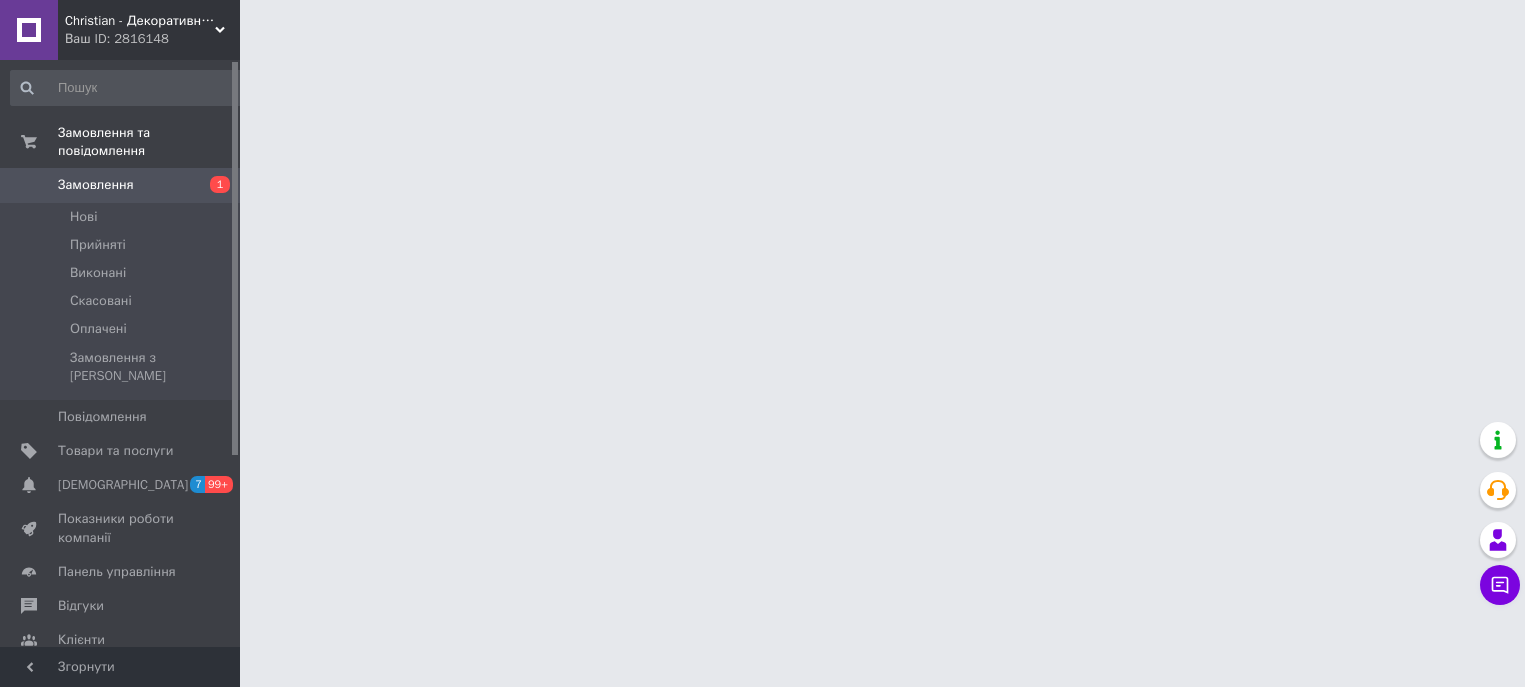 scroll, scrollTop: 0, scrollLeft: 0, axis: both 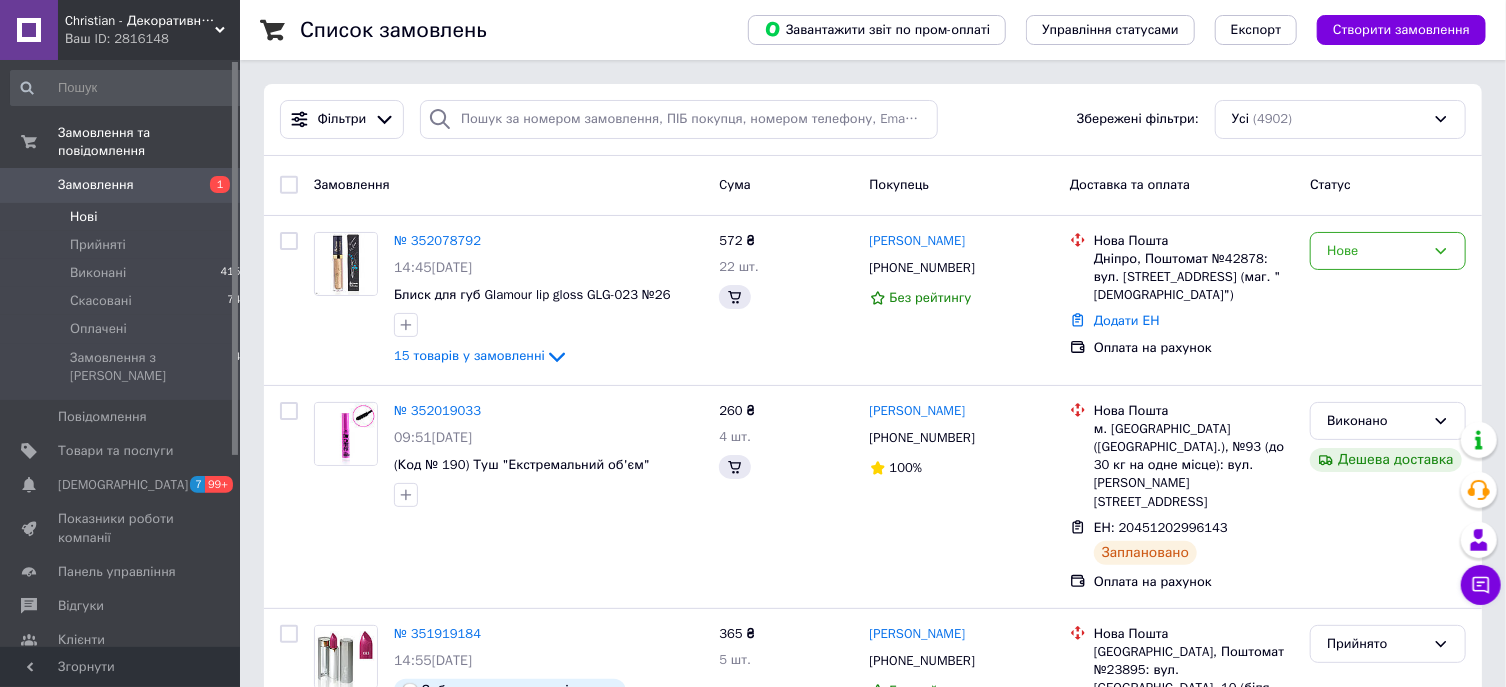 click on "Нові 1" at bounding box center (129, 217) 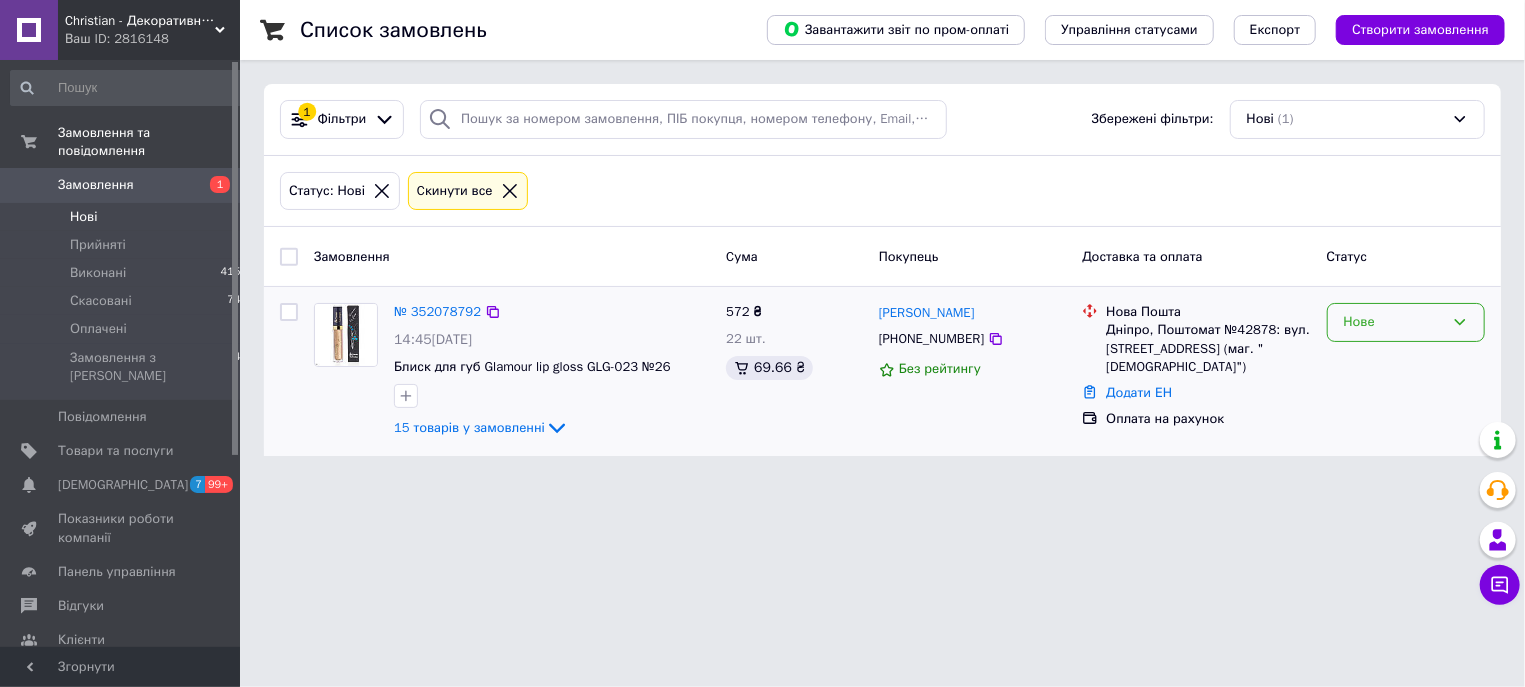 click on "Нове" at bounding box center [1406, 322] 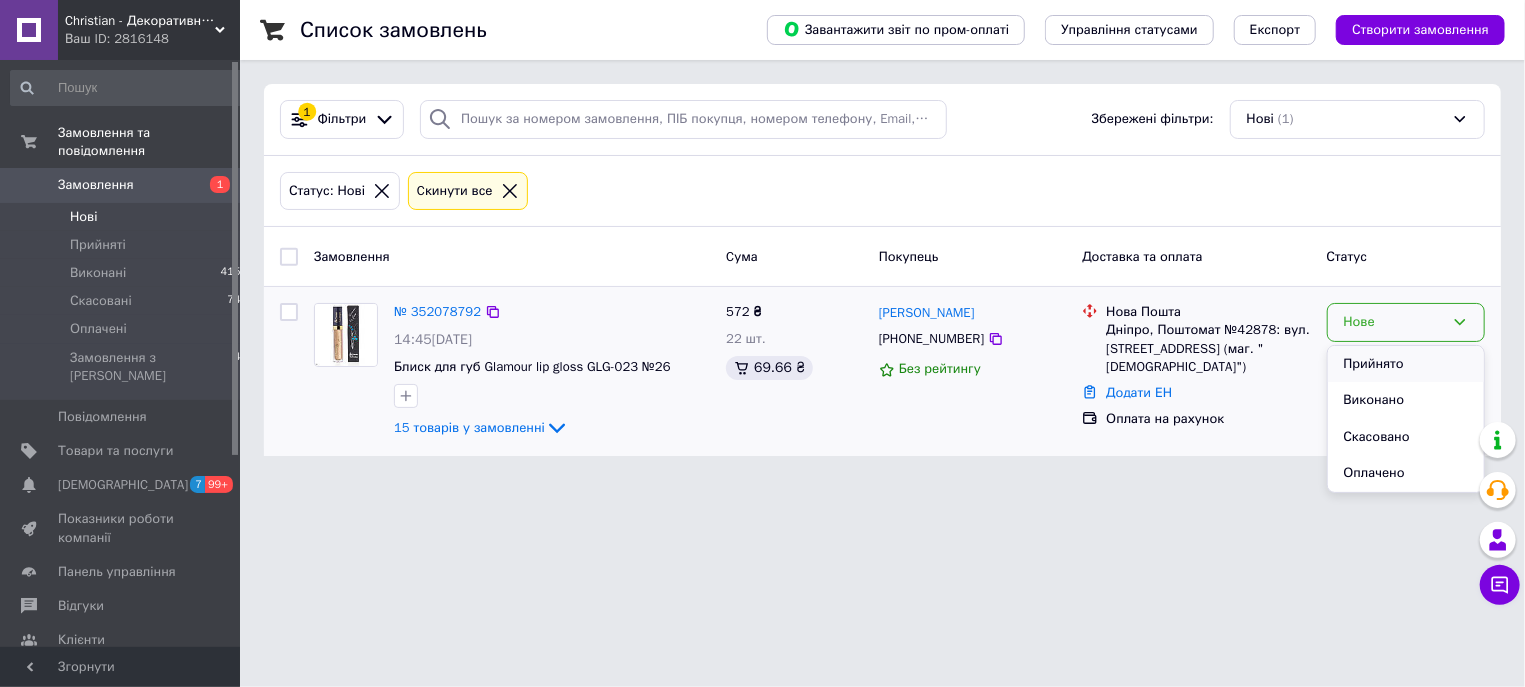 click on "Прийнято" at bounding box center (1406, 364) 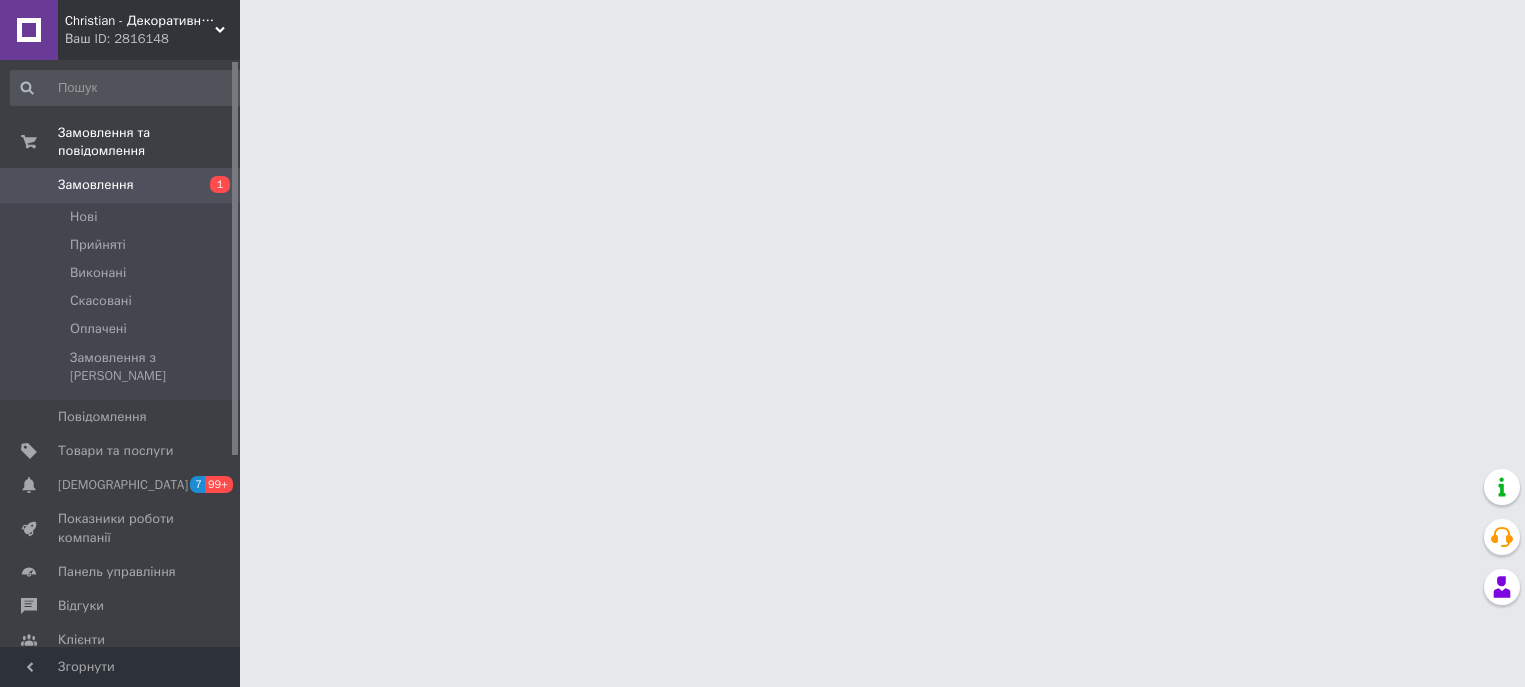 scroll, scrollTop: 0, scrollLeft: 0, axis: both 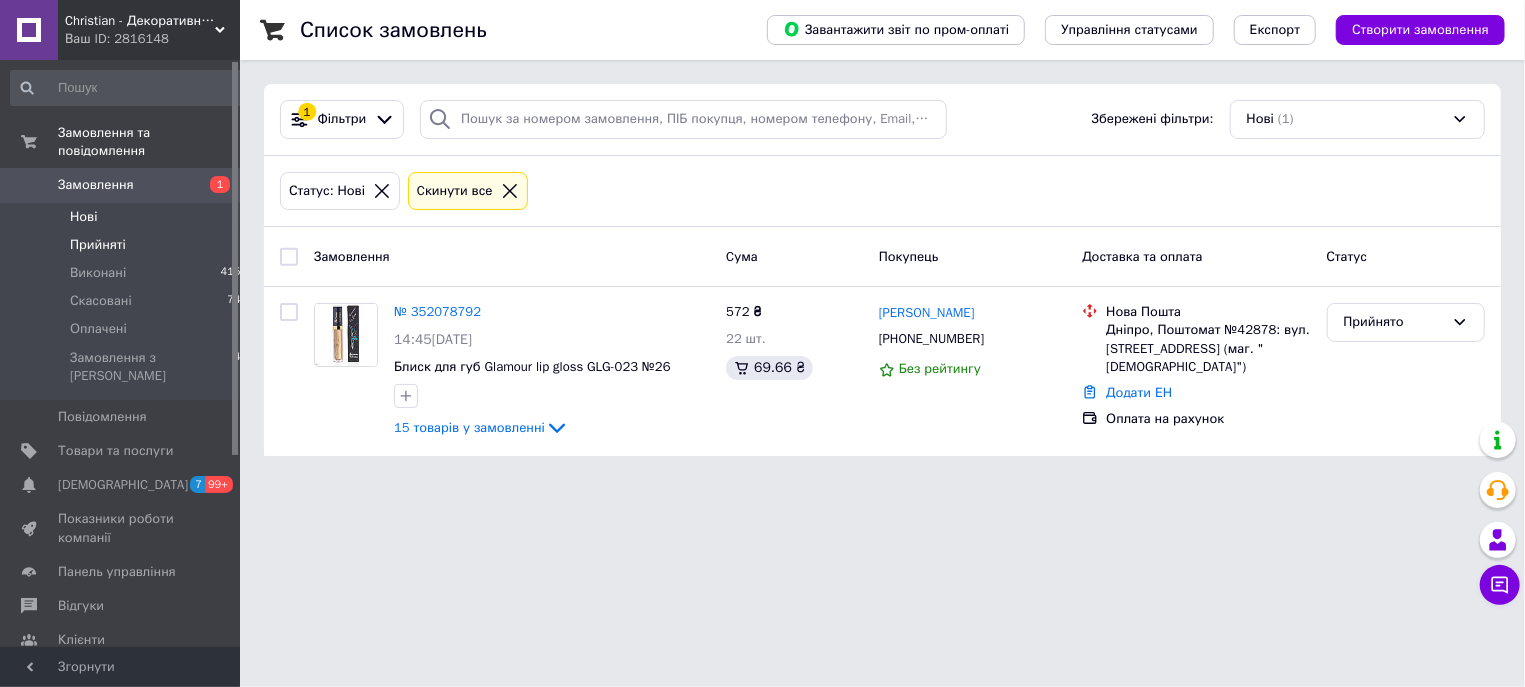 click on "Прийняті 1" at bounding box center [129, 245] 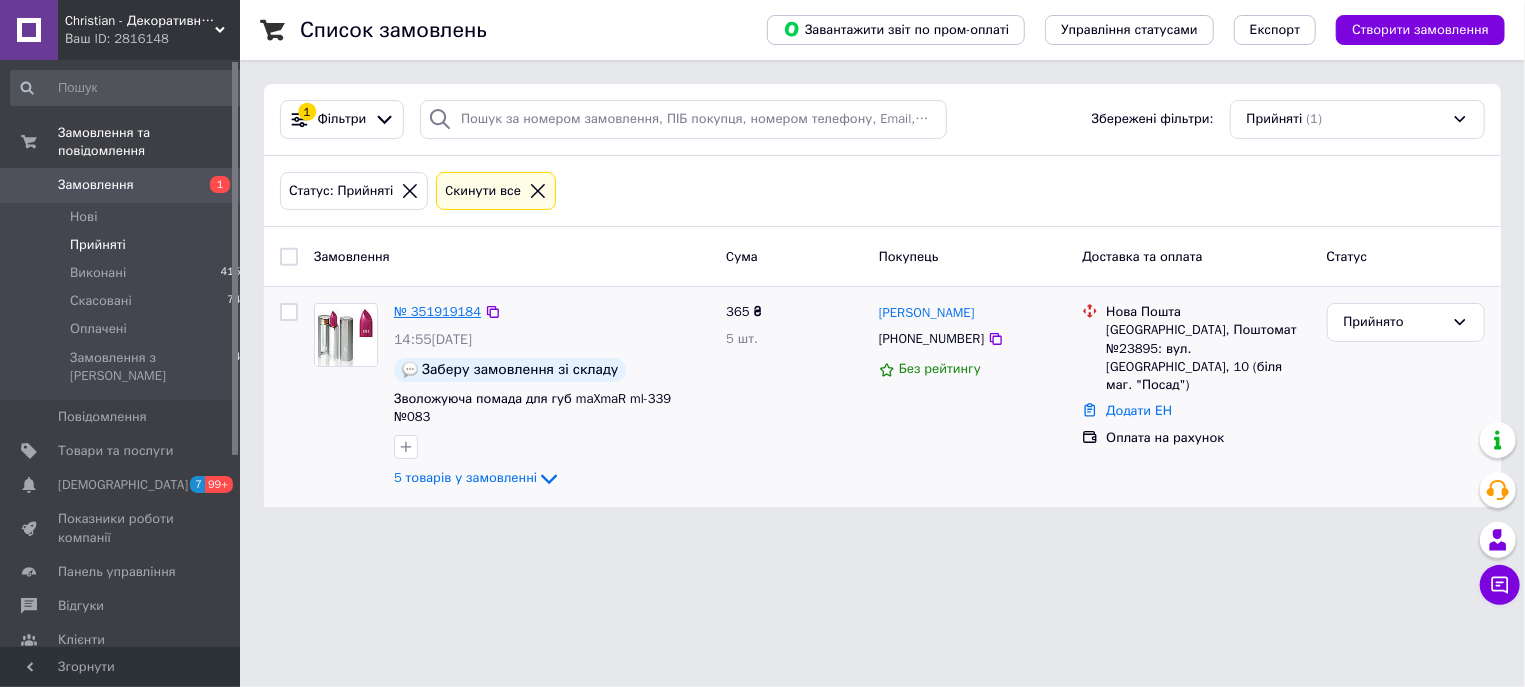 click on "№ 351919184" at bounding box center (437, 311) 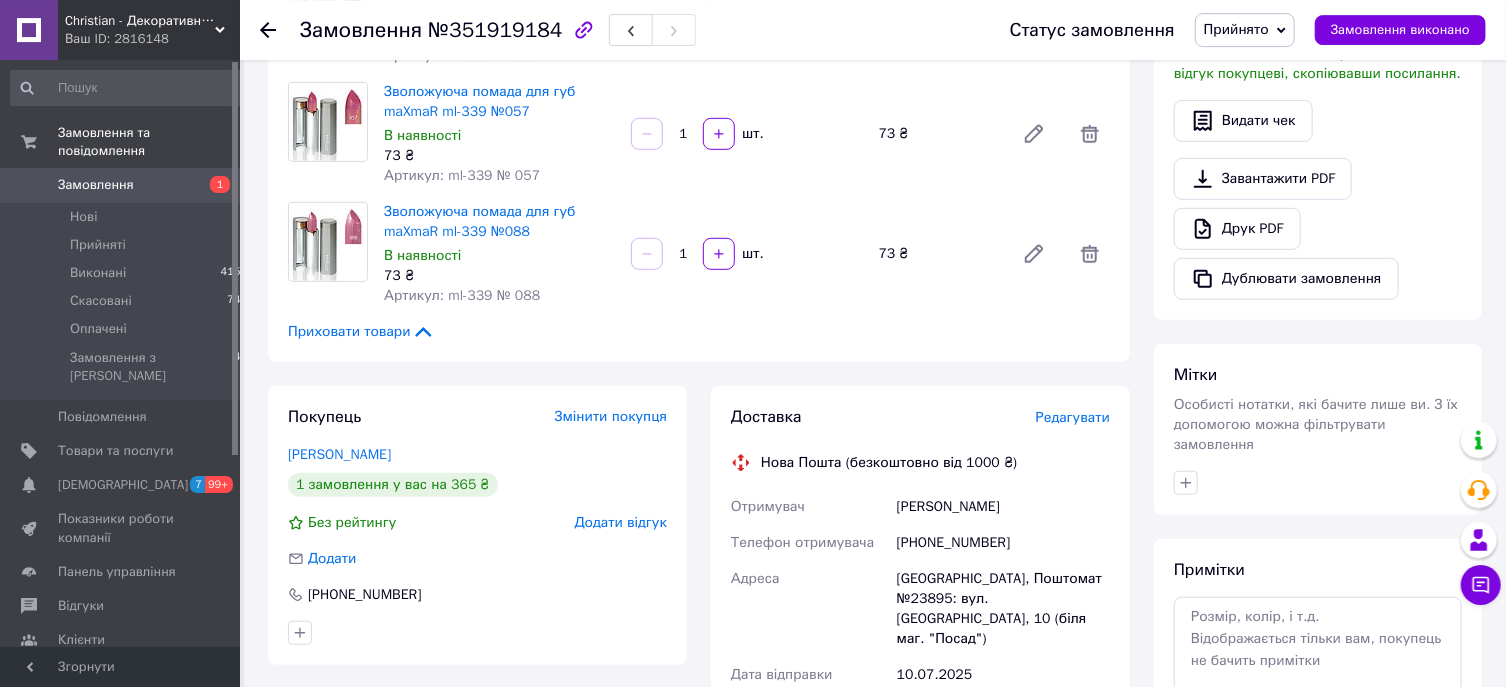 scroll, scrollTop: 536, scrollLeft: 0, axis: vertical 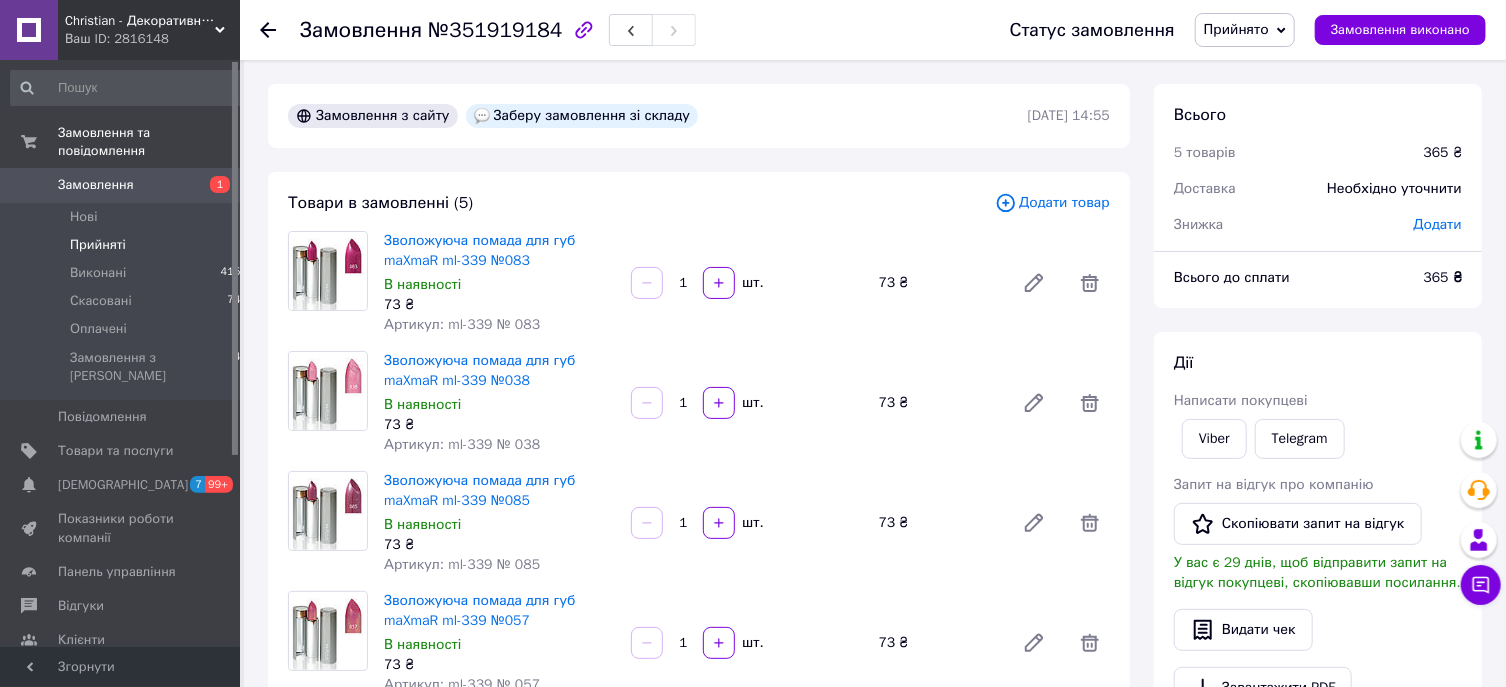 click on "Прийняті 2" at bounding box center [129, 245] 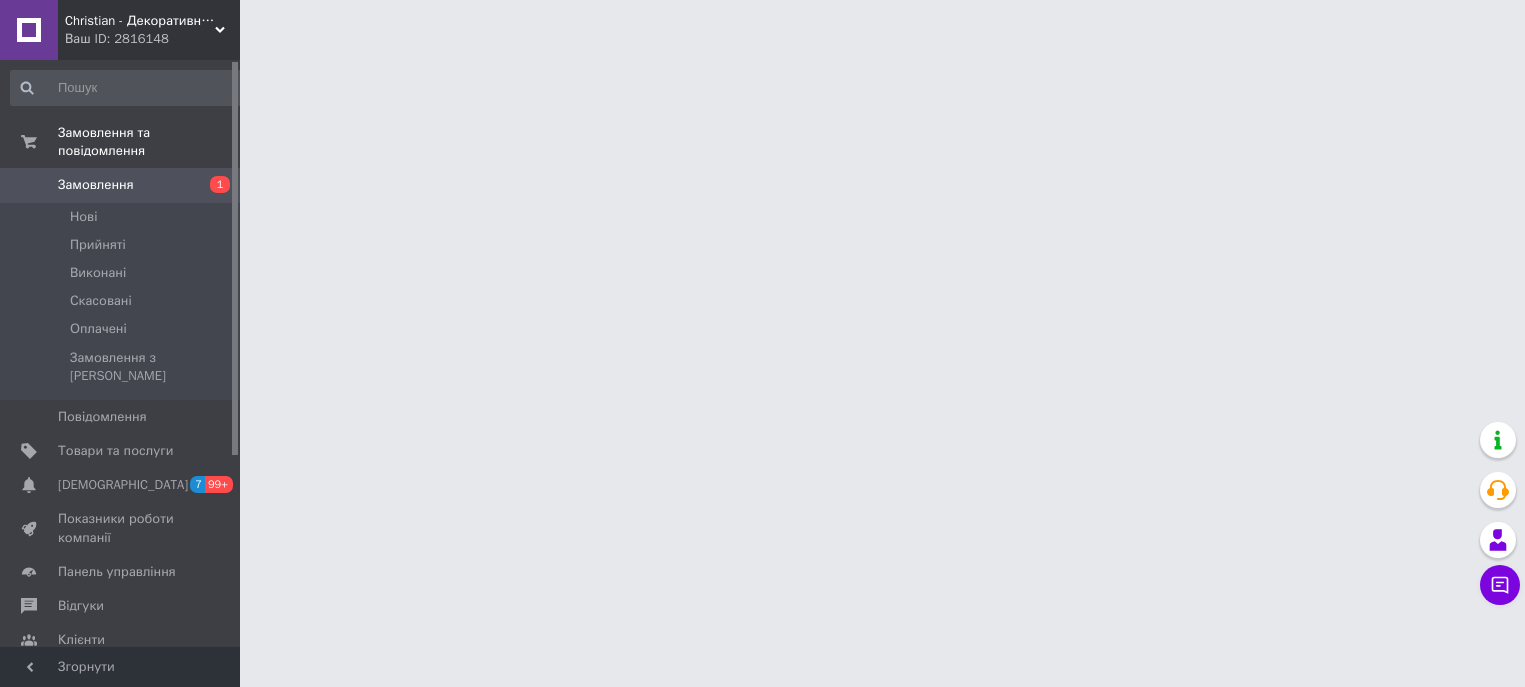 scroll, scrollTop: 0, scrollLeft: 0, axis: both 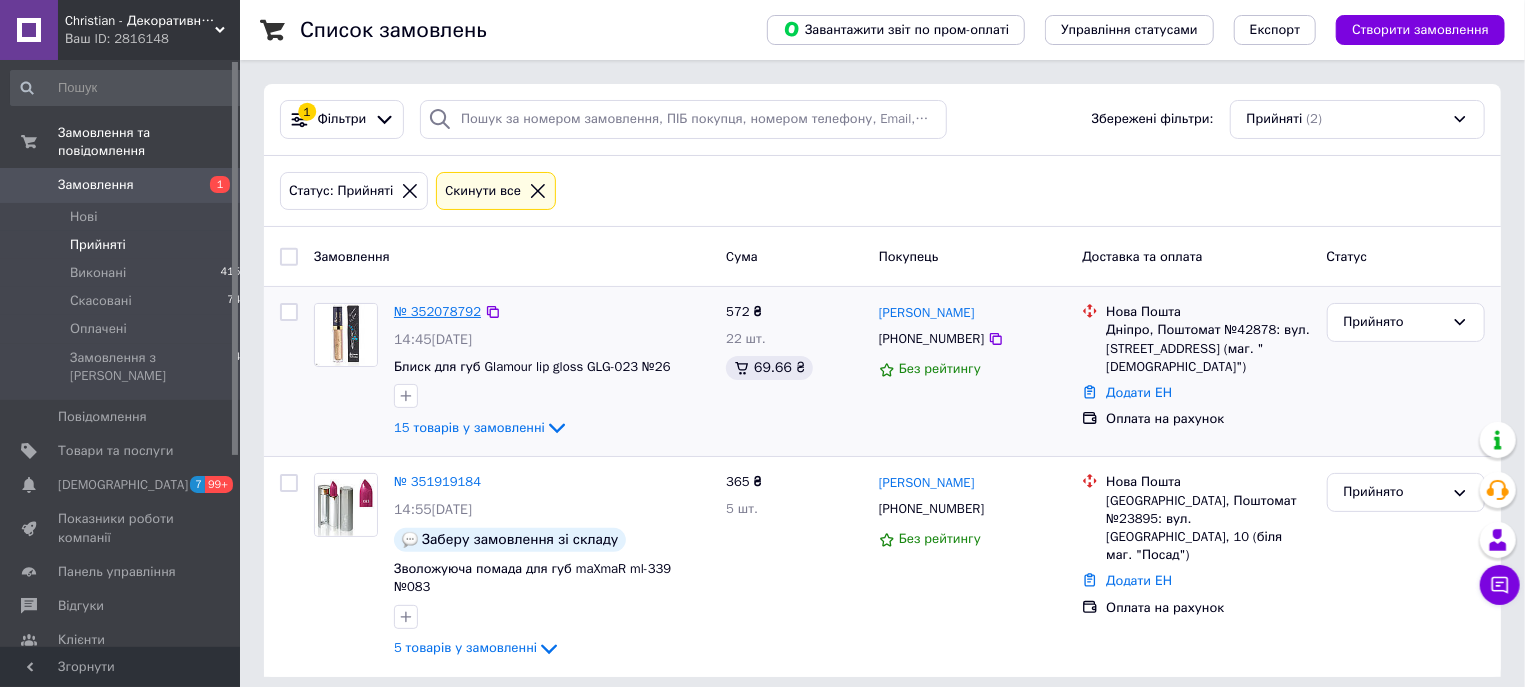 click on "№ 352078792" at bounding box center (437, 311) 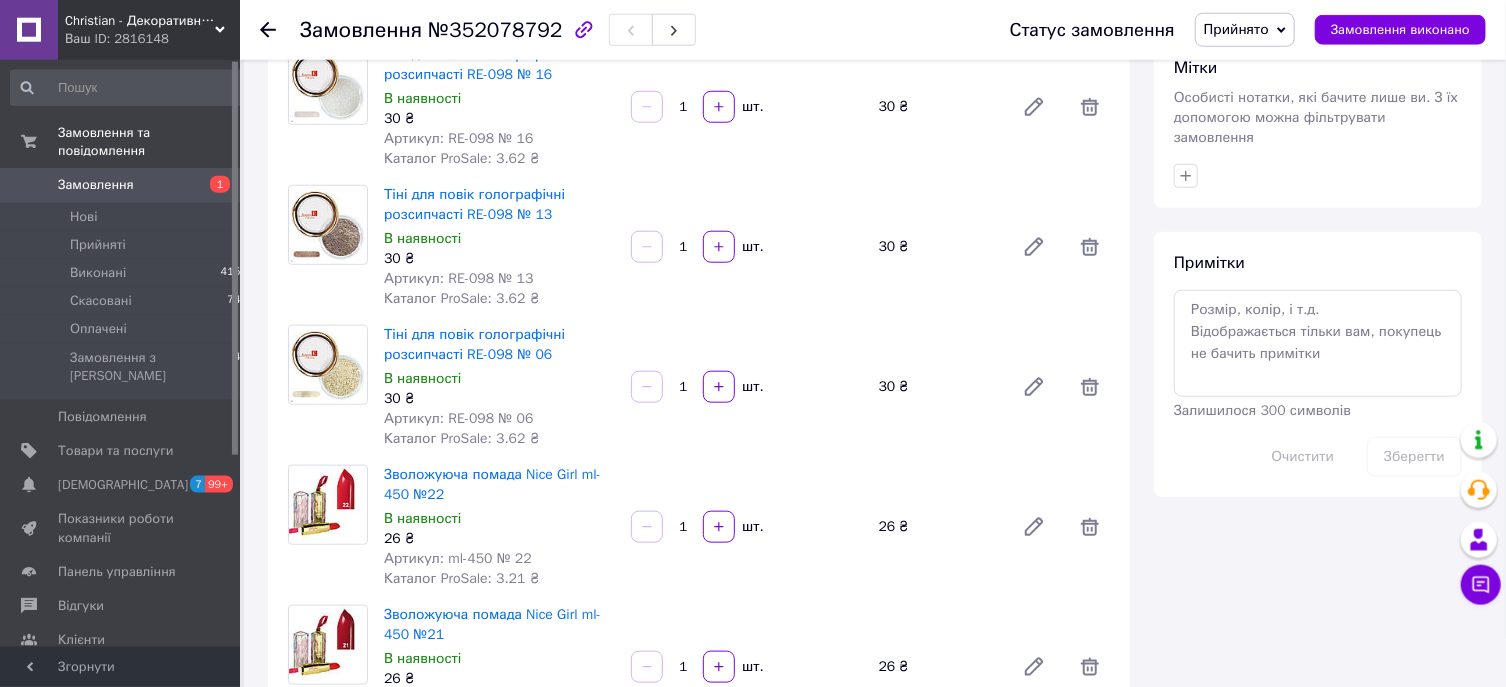scroll, scrollTop: 964, scrollLeft: 0, axis: vertical 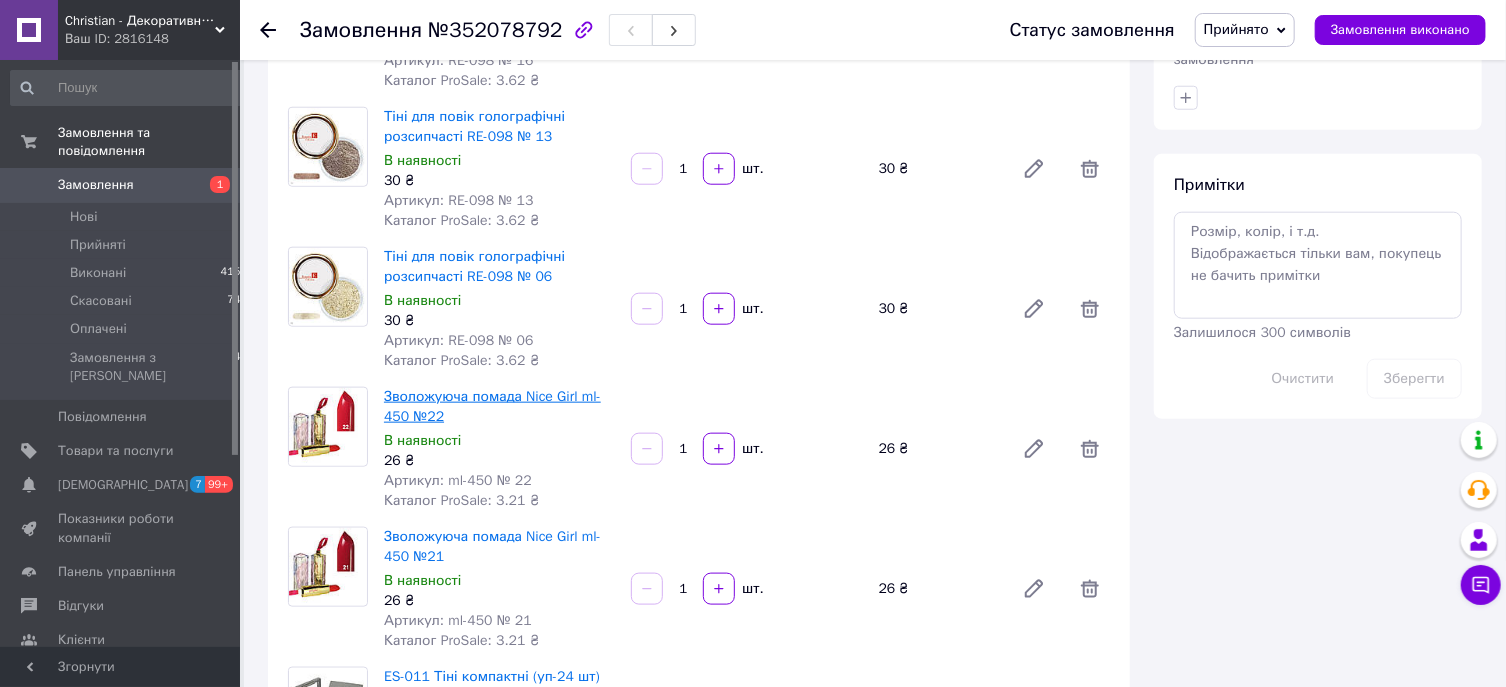 click on "Зволожуюча помада Nice Girl ml-450 №22" at bounding box center (492, 406) 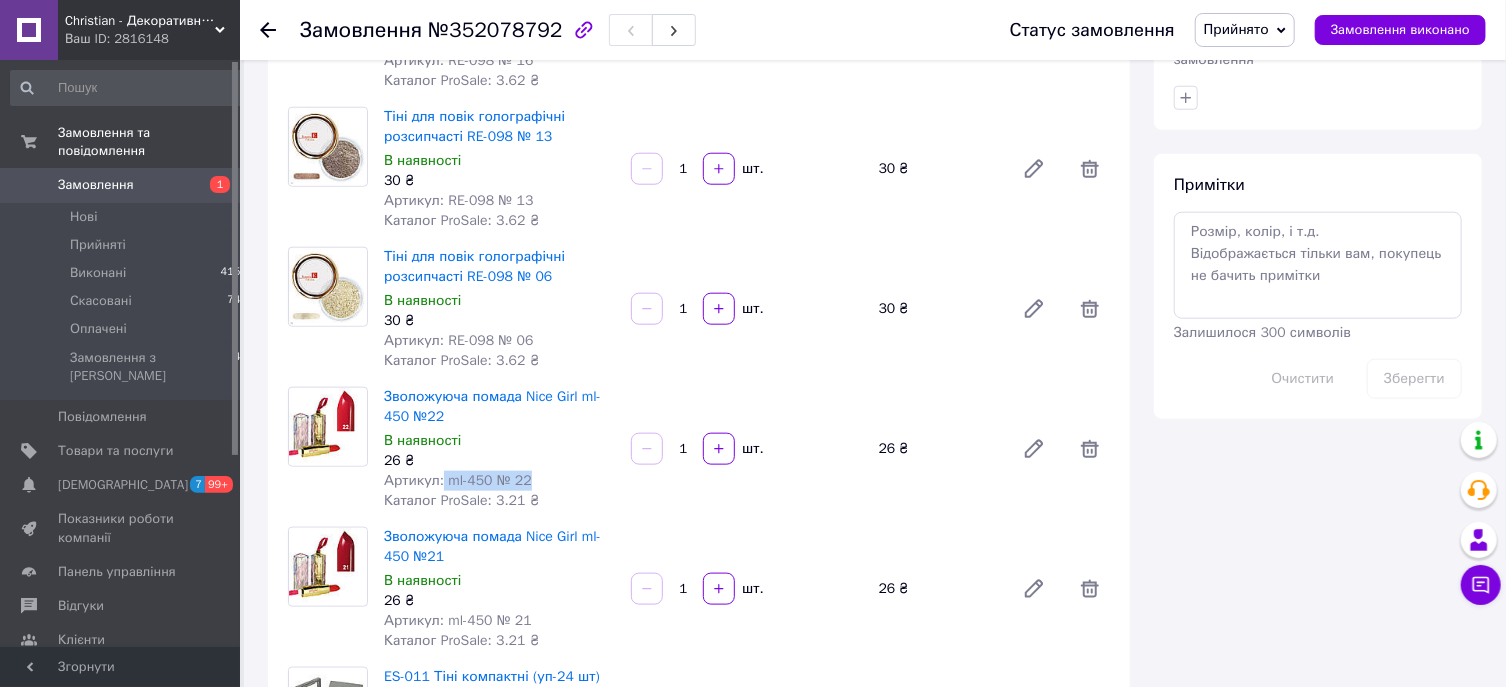 drag, startPoint x: 440, startPoint y: 462, endPoint x: 553, endPoint y: 463, distance: 113.004425 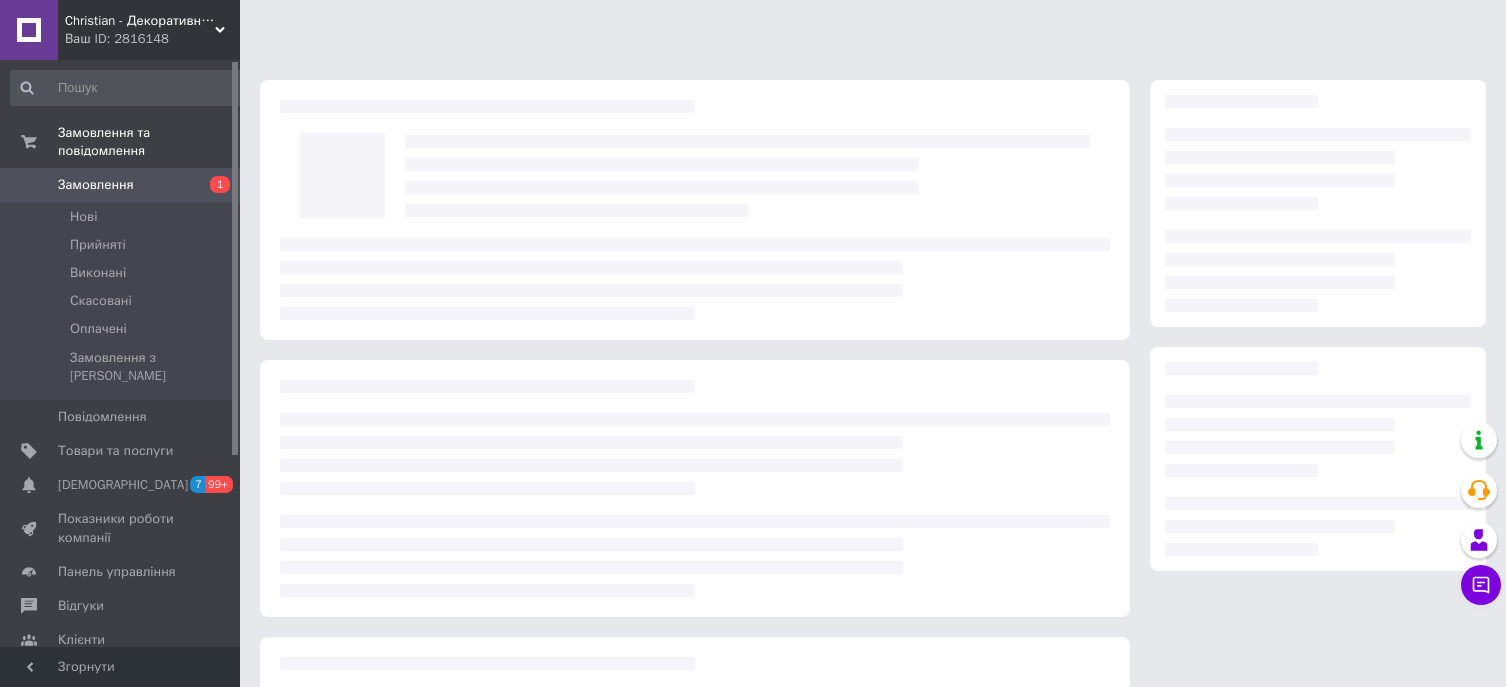 scroll, scrollTop: 0, scrollLeft: 0, axis: both 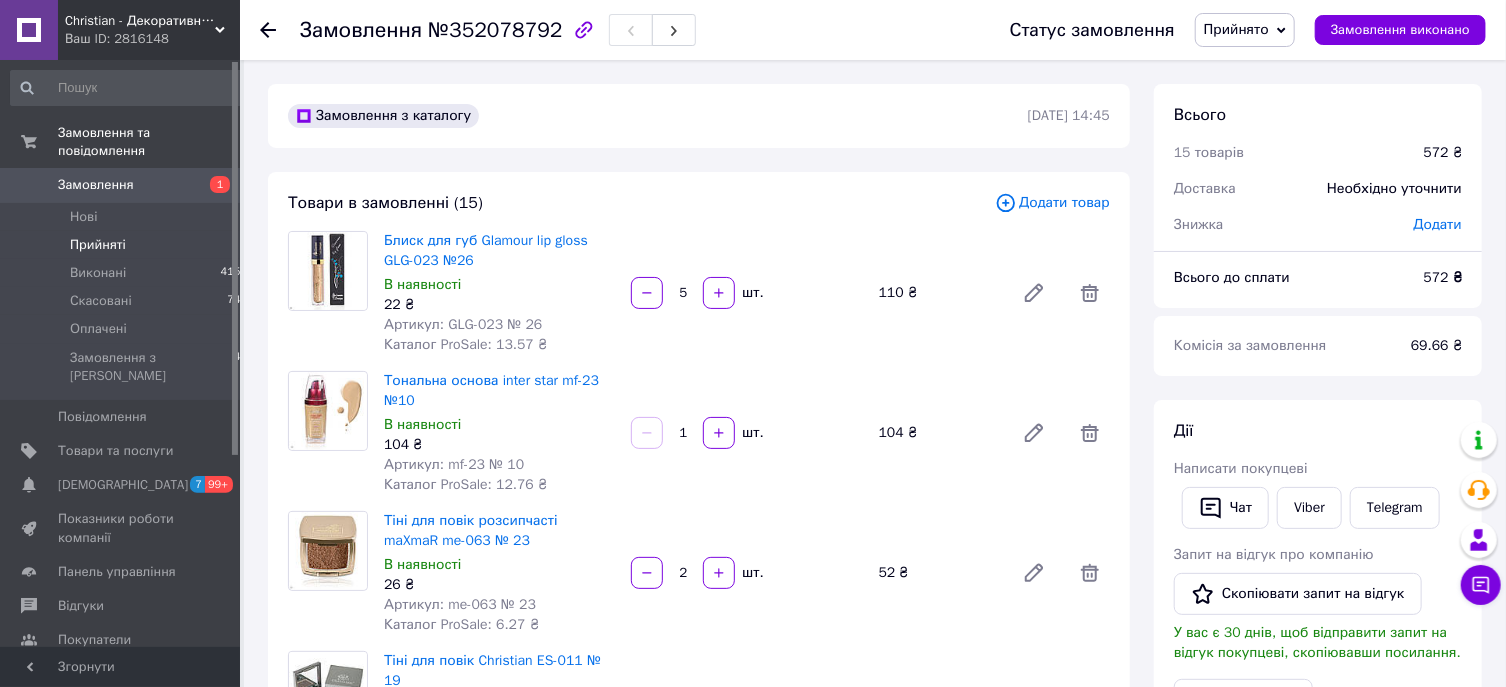 click on "Прийняті 2" at bounding box center (129, 245) 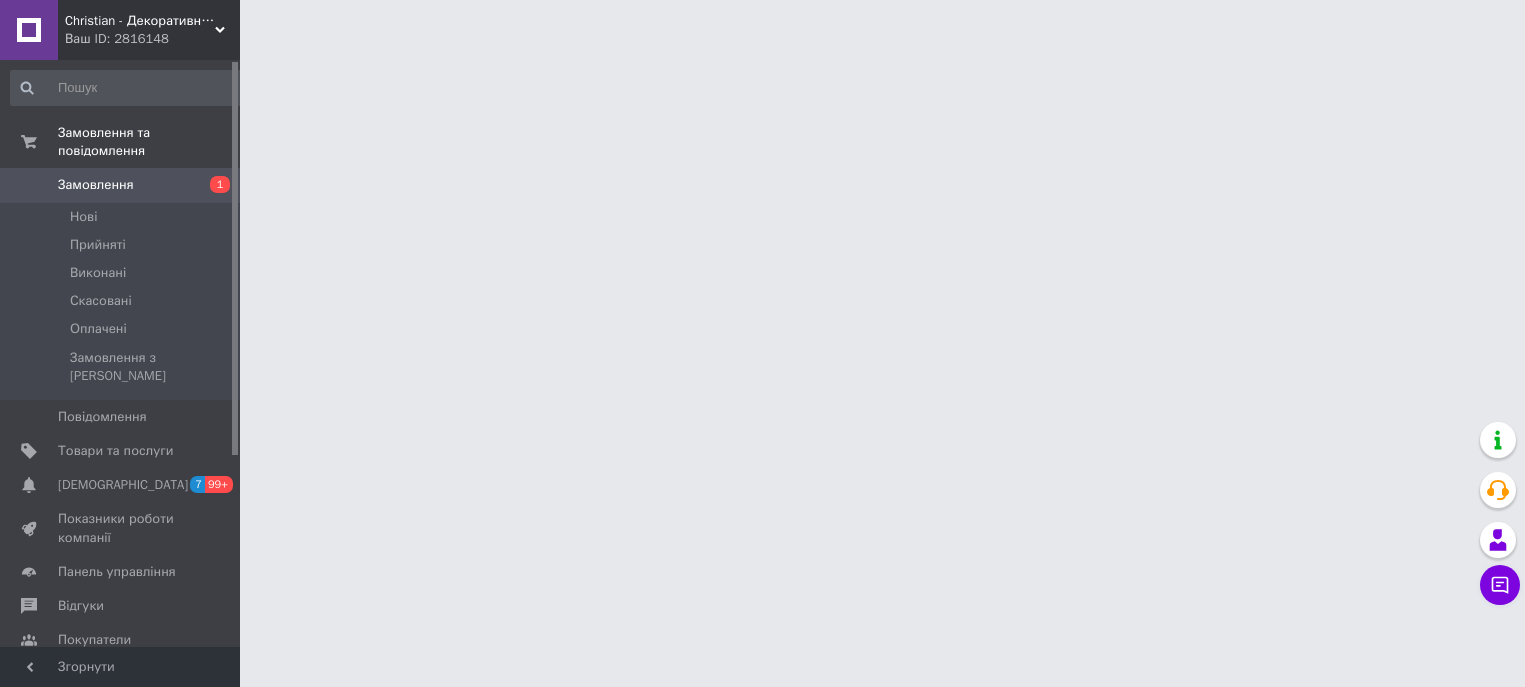 scroll, scrollTop: 0, scrollLeft: 0, axis: both 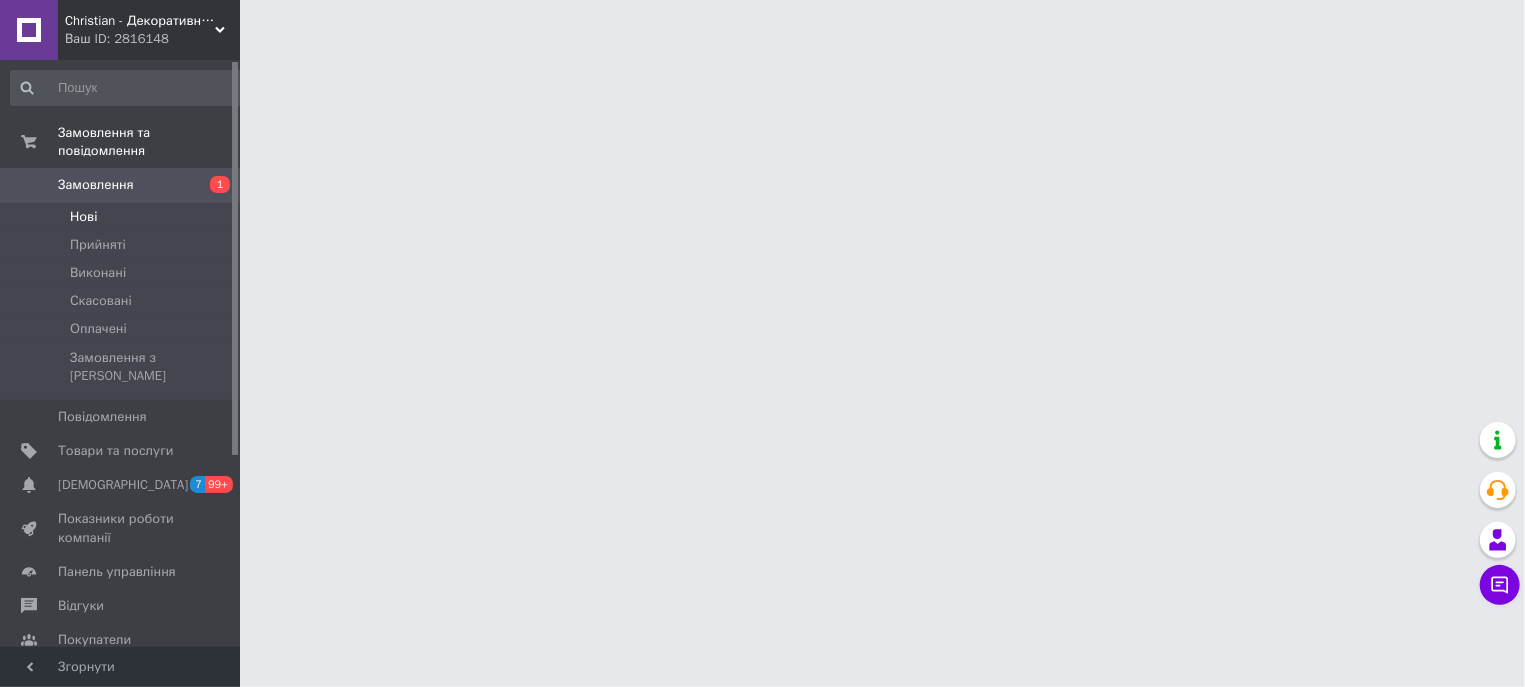 click on "Нові" at bounding box center [129, 217] 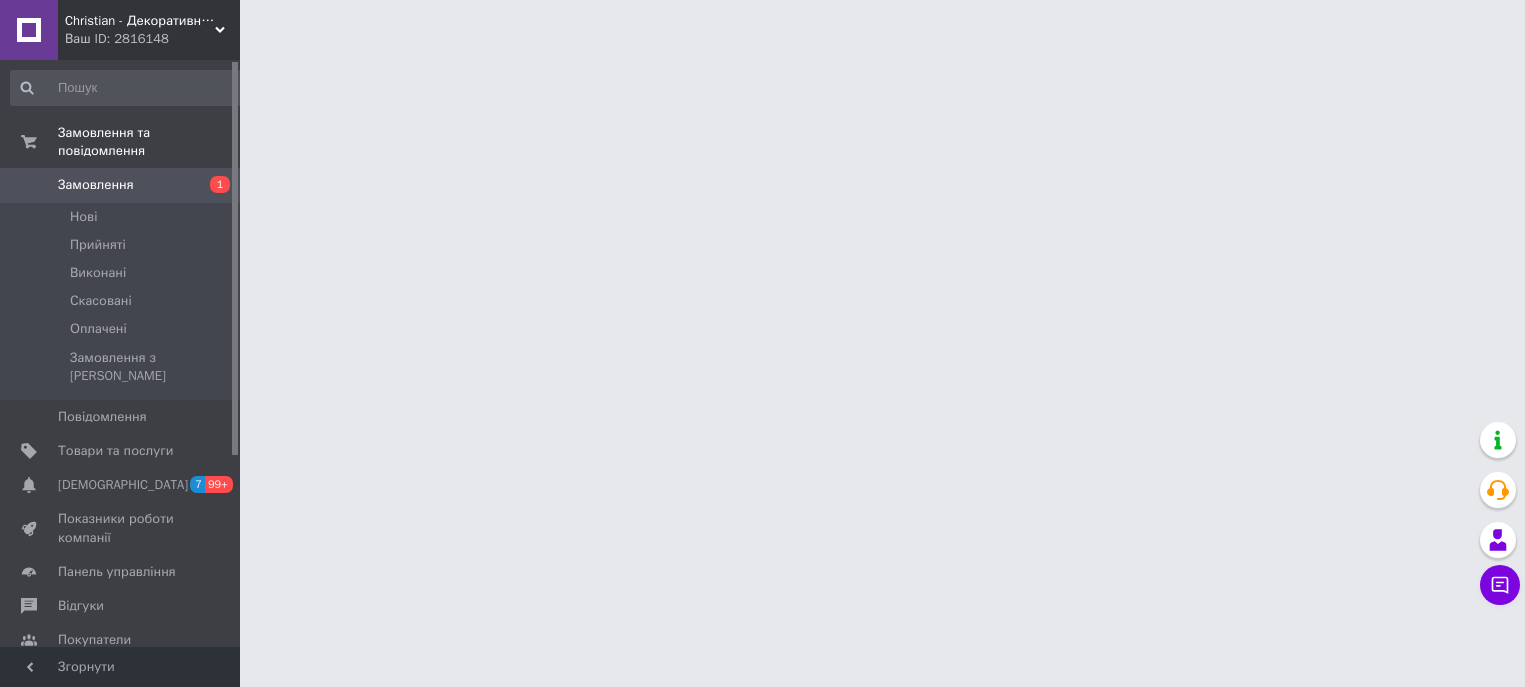 scroll, scrollTop: 0, scrollLeft: 0, axis: both 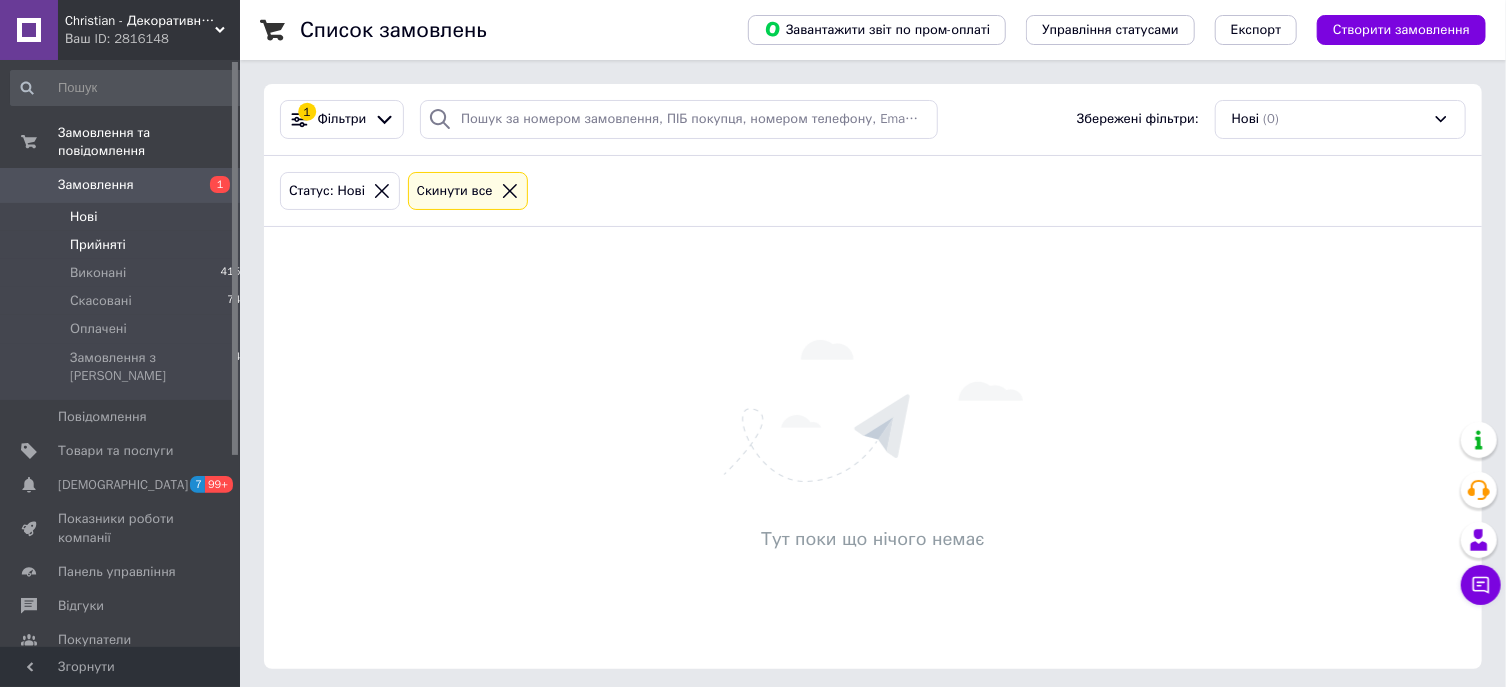 click on "Прийняті 2" at bounding box center [129, 245] 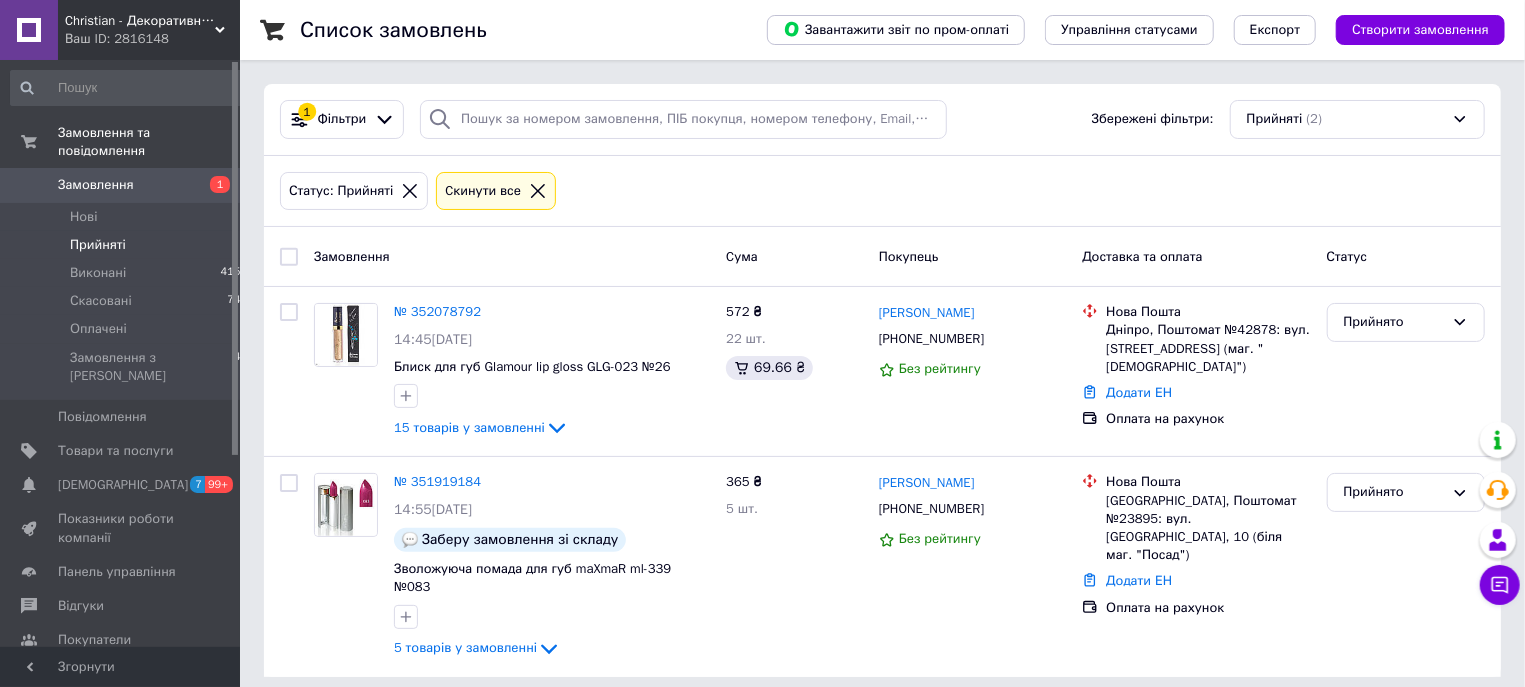 click on "Прийняті 2" at bounding box center [129, 245] 